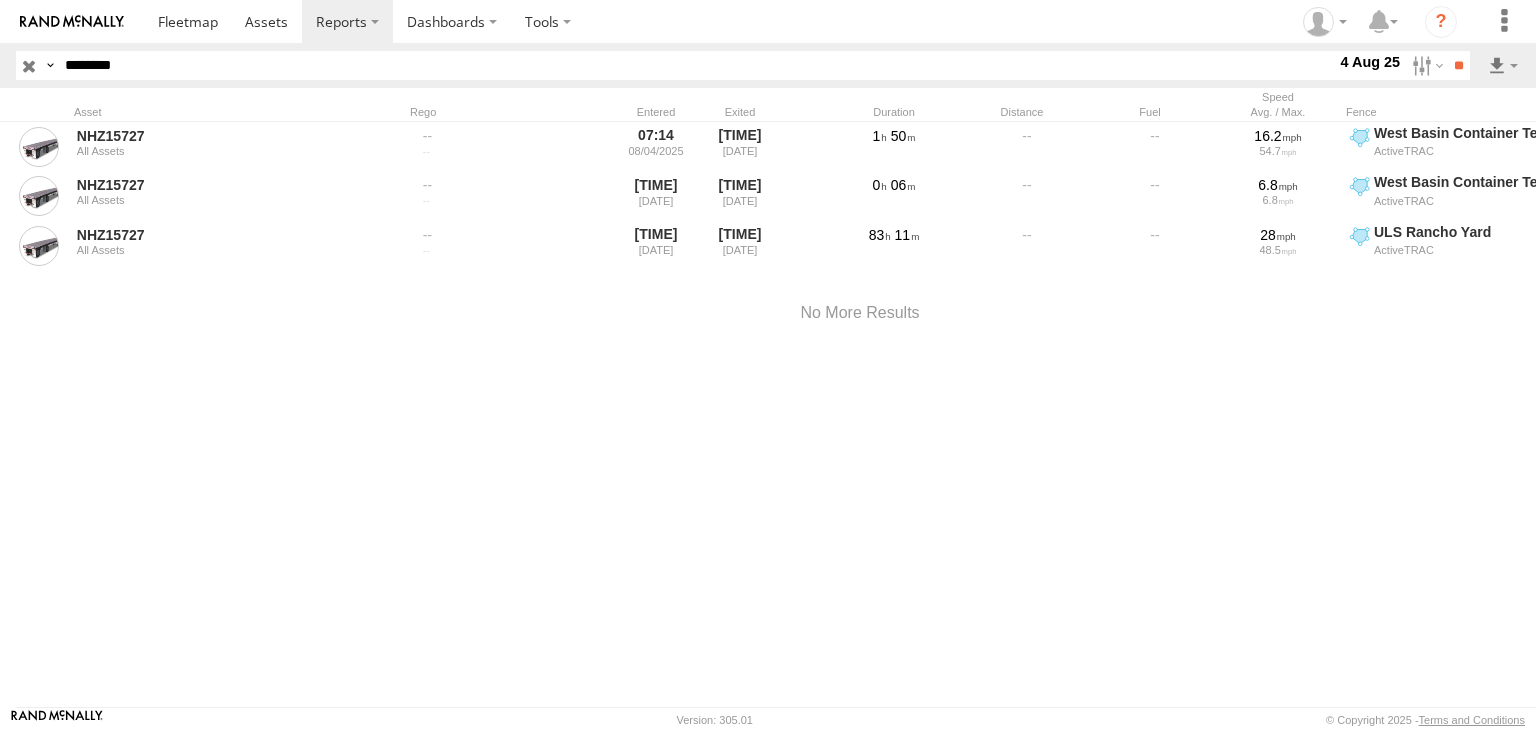 scroll, scrollTop: 0, scrollLeft: 0, axis: both 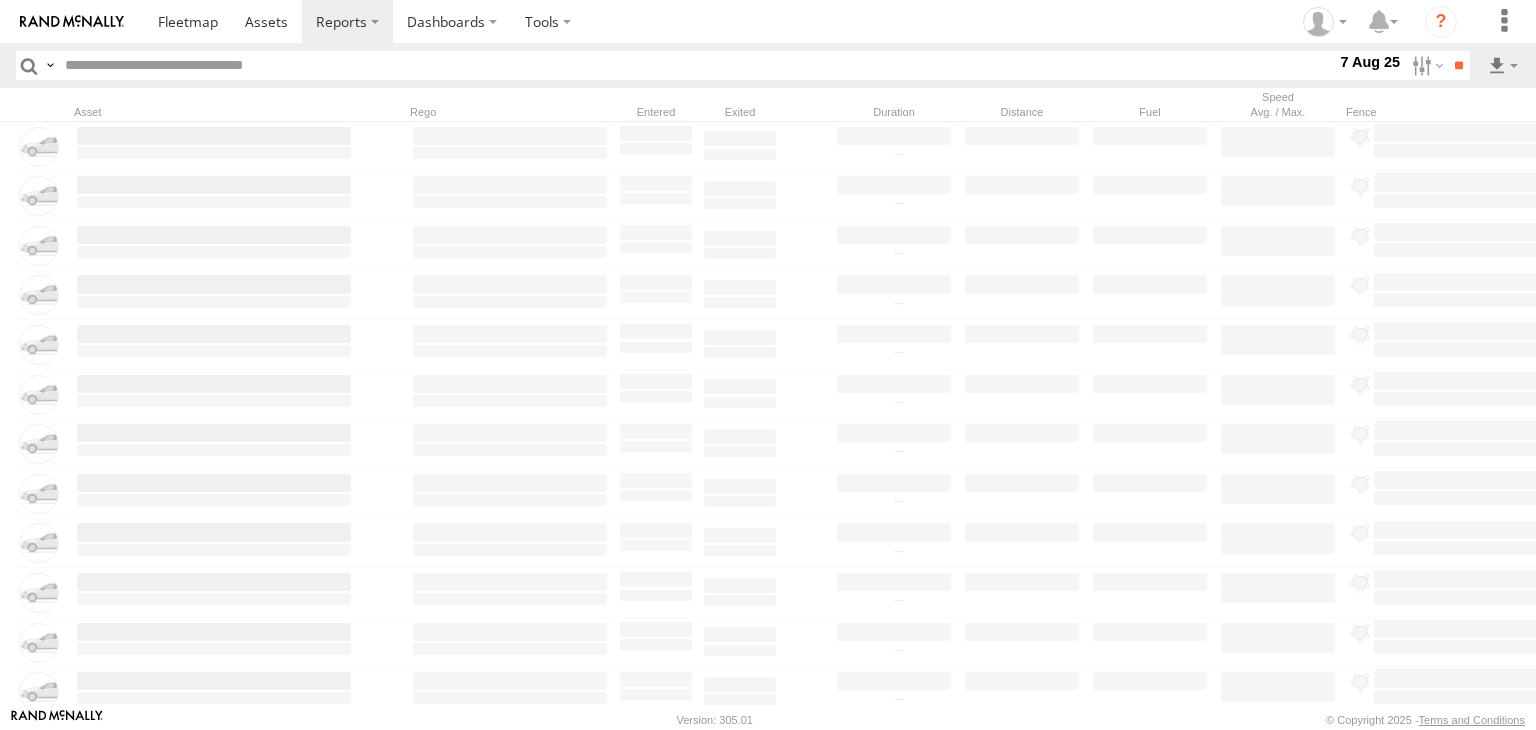 paste on "********" 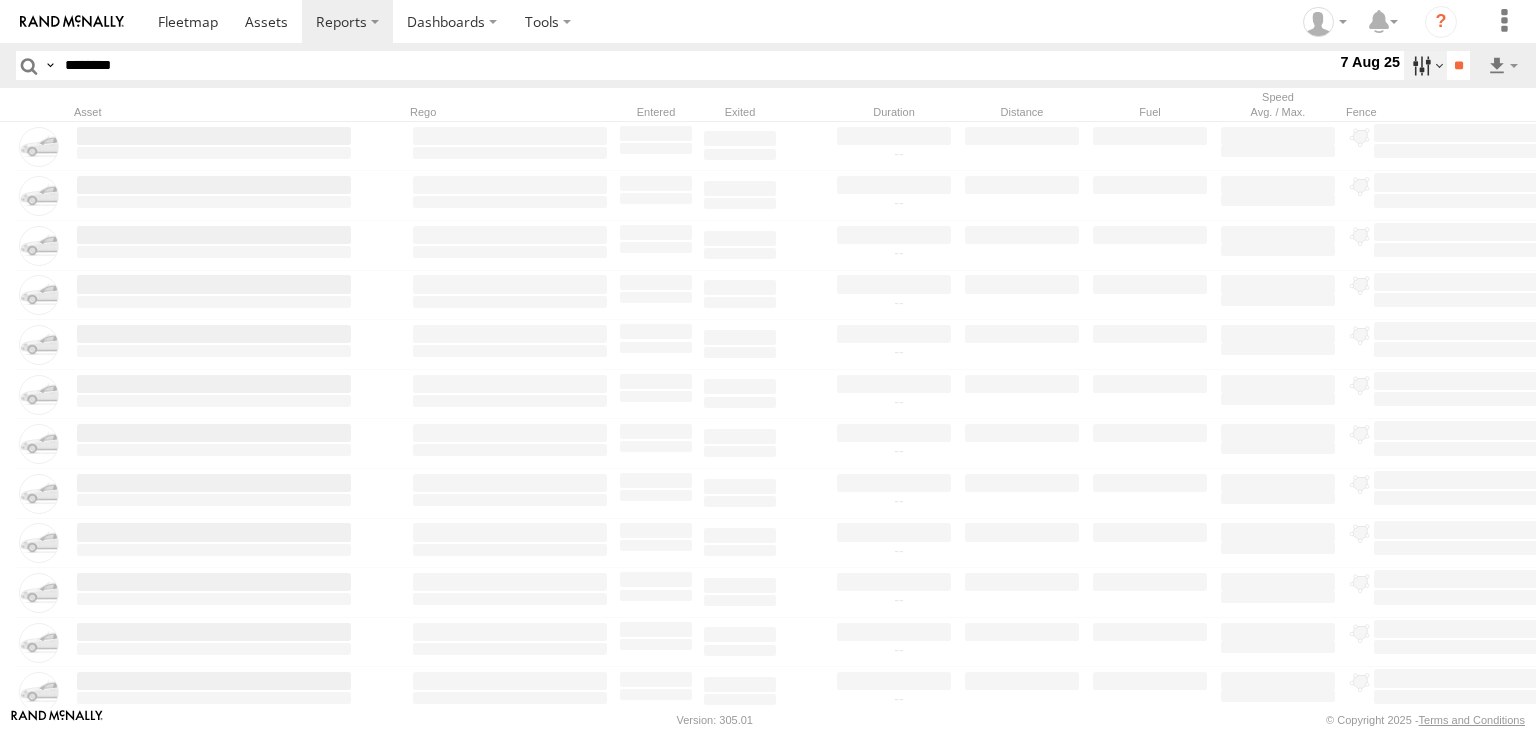 type on "********" 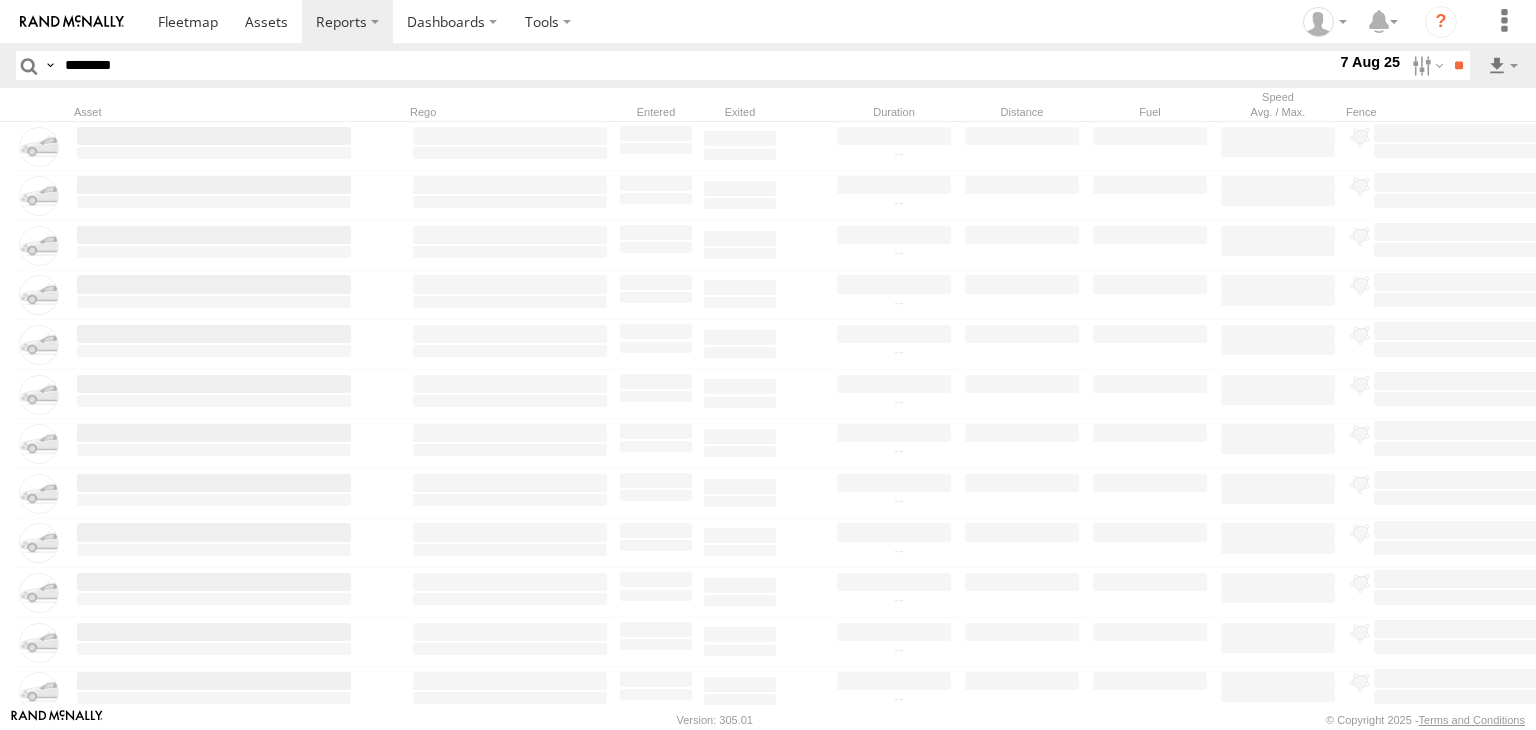 click at bounding box center [0, 0] 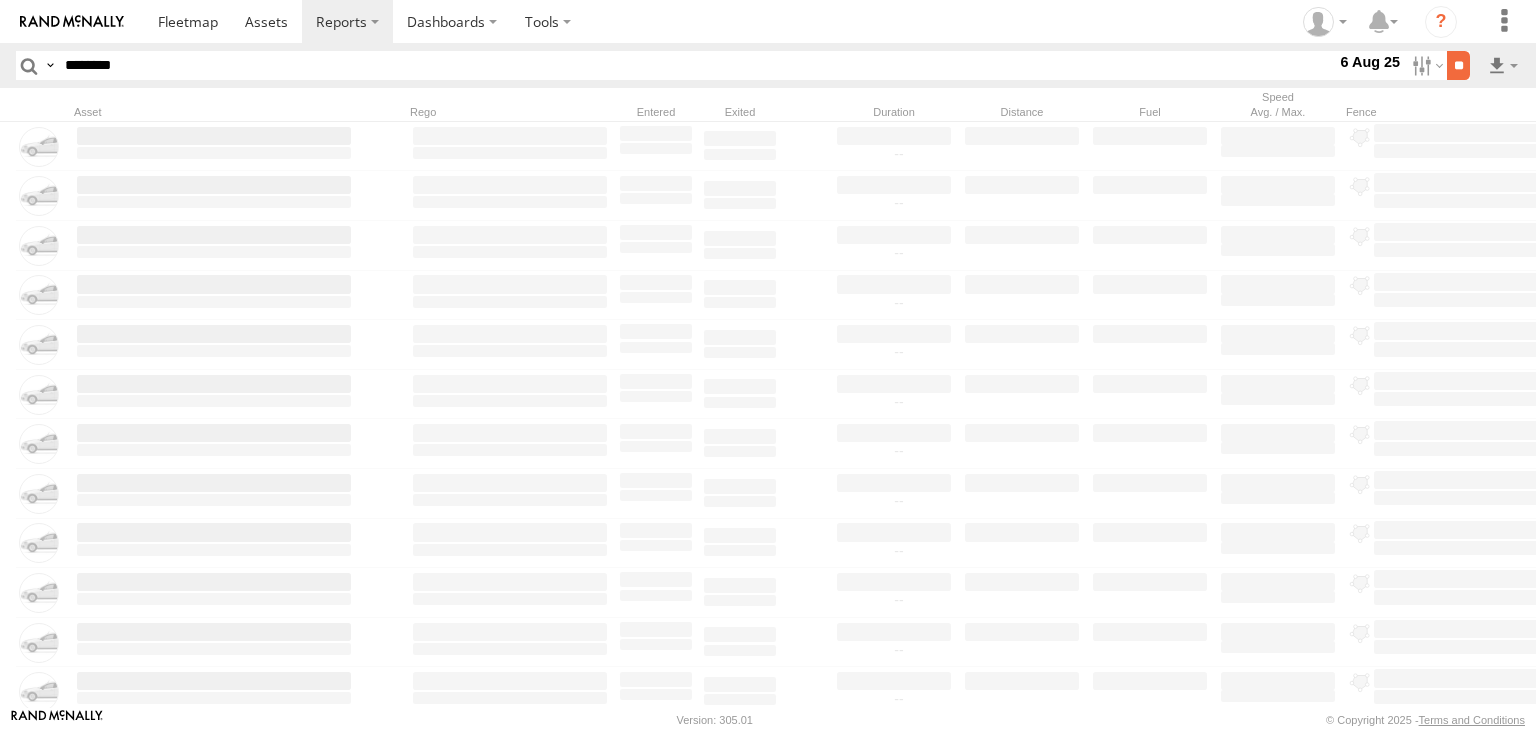 click on "**" at bounding box center (1458, 65) 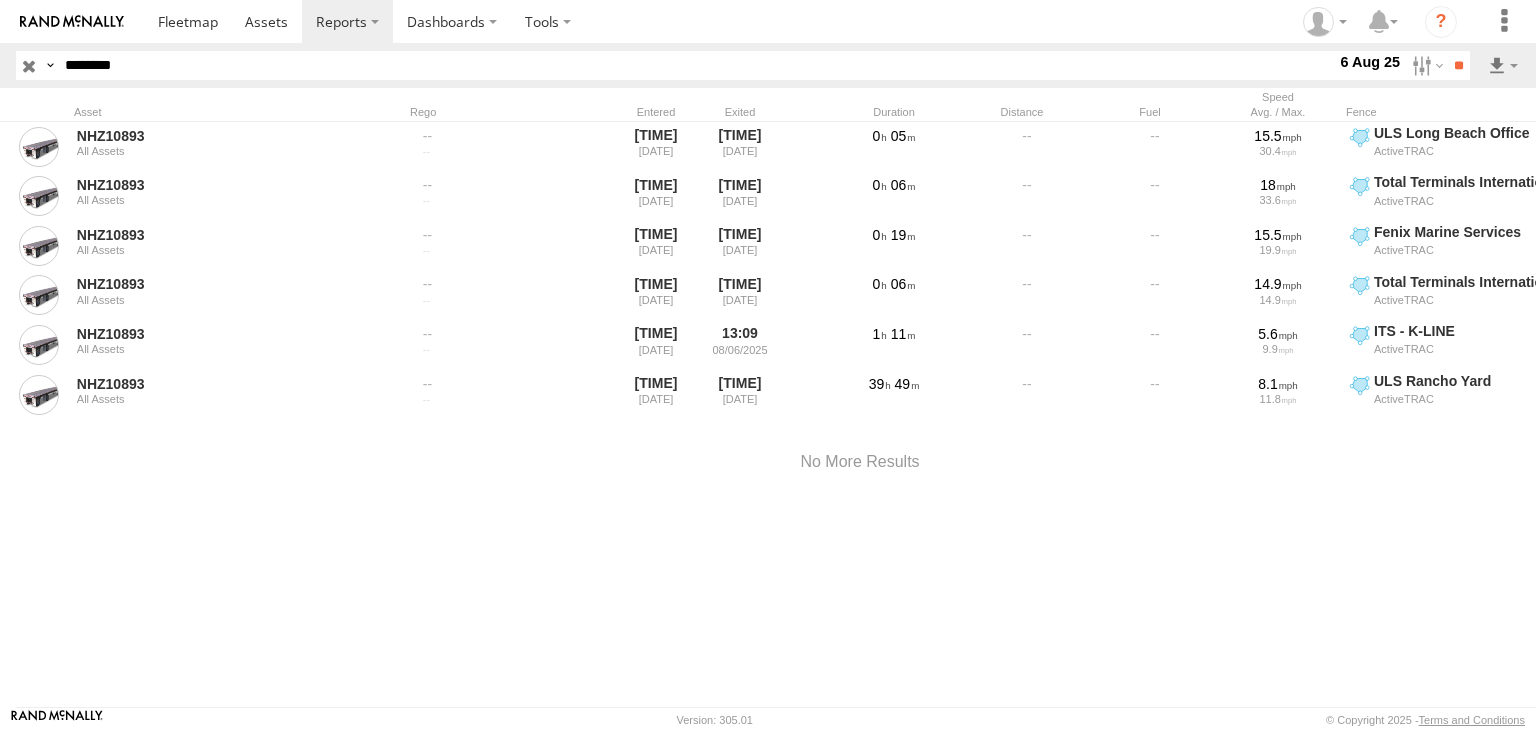 click at bounding box center [29, 65] 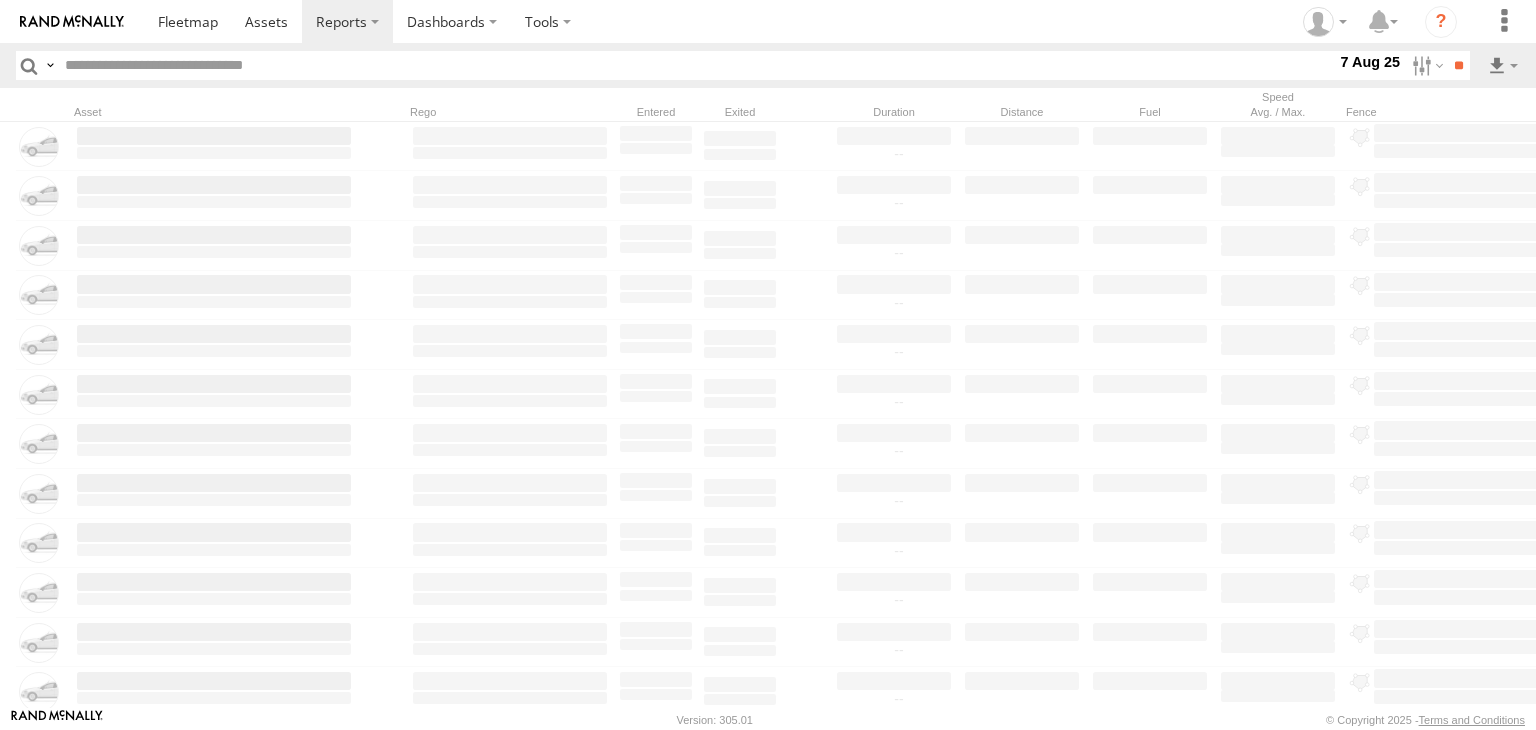 paste on "**********" 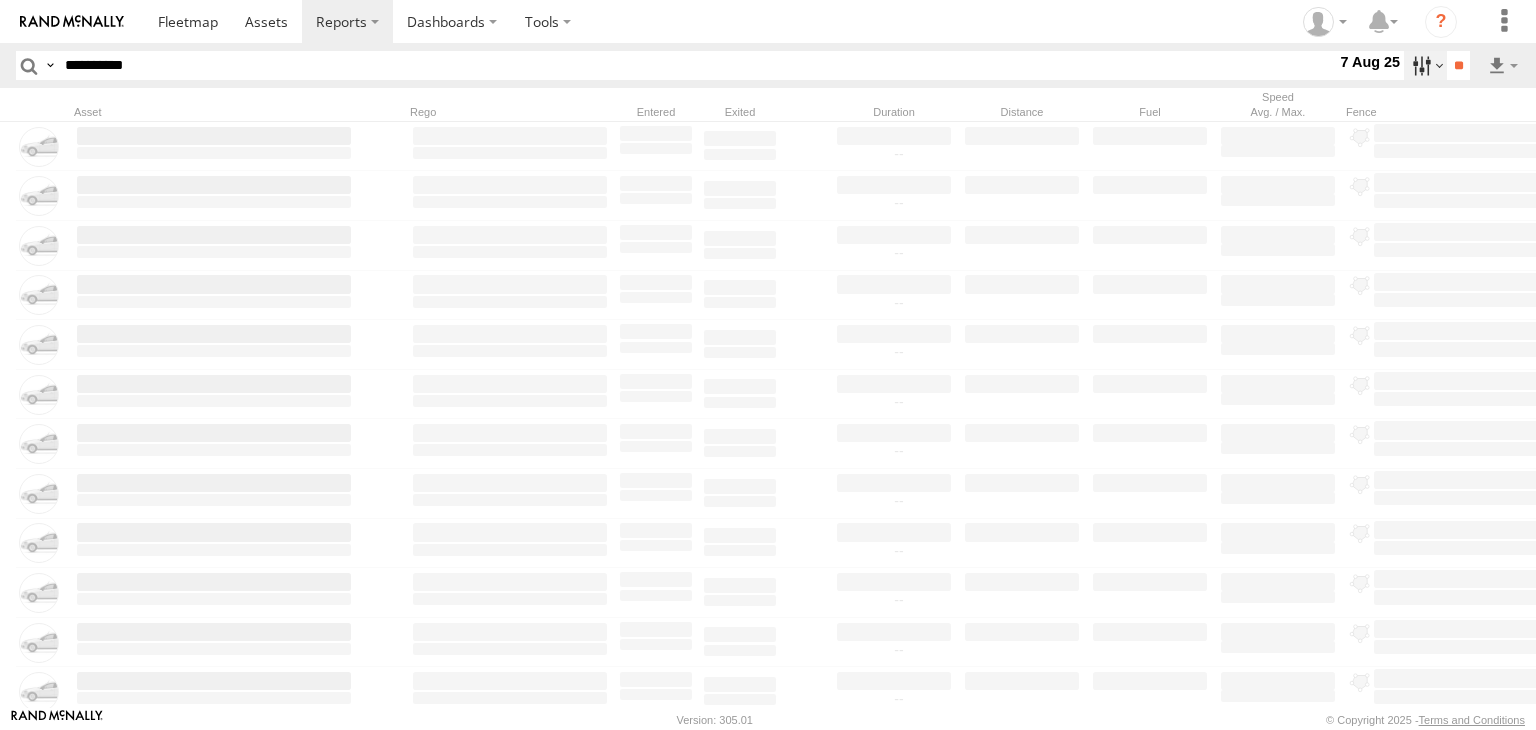 type on "**********" 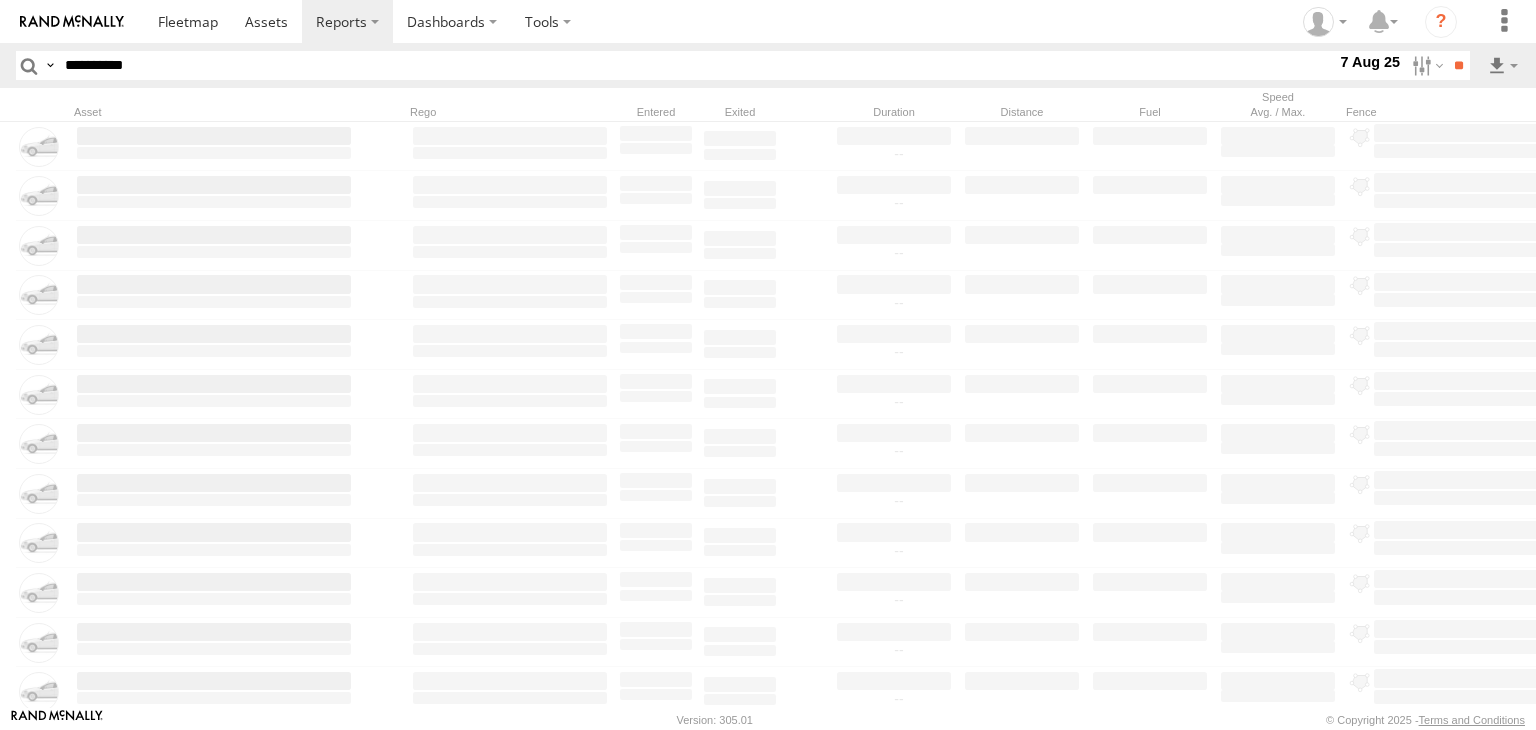 click at bounding box center (0, 0) 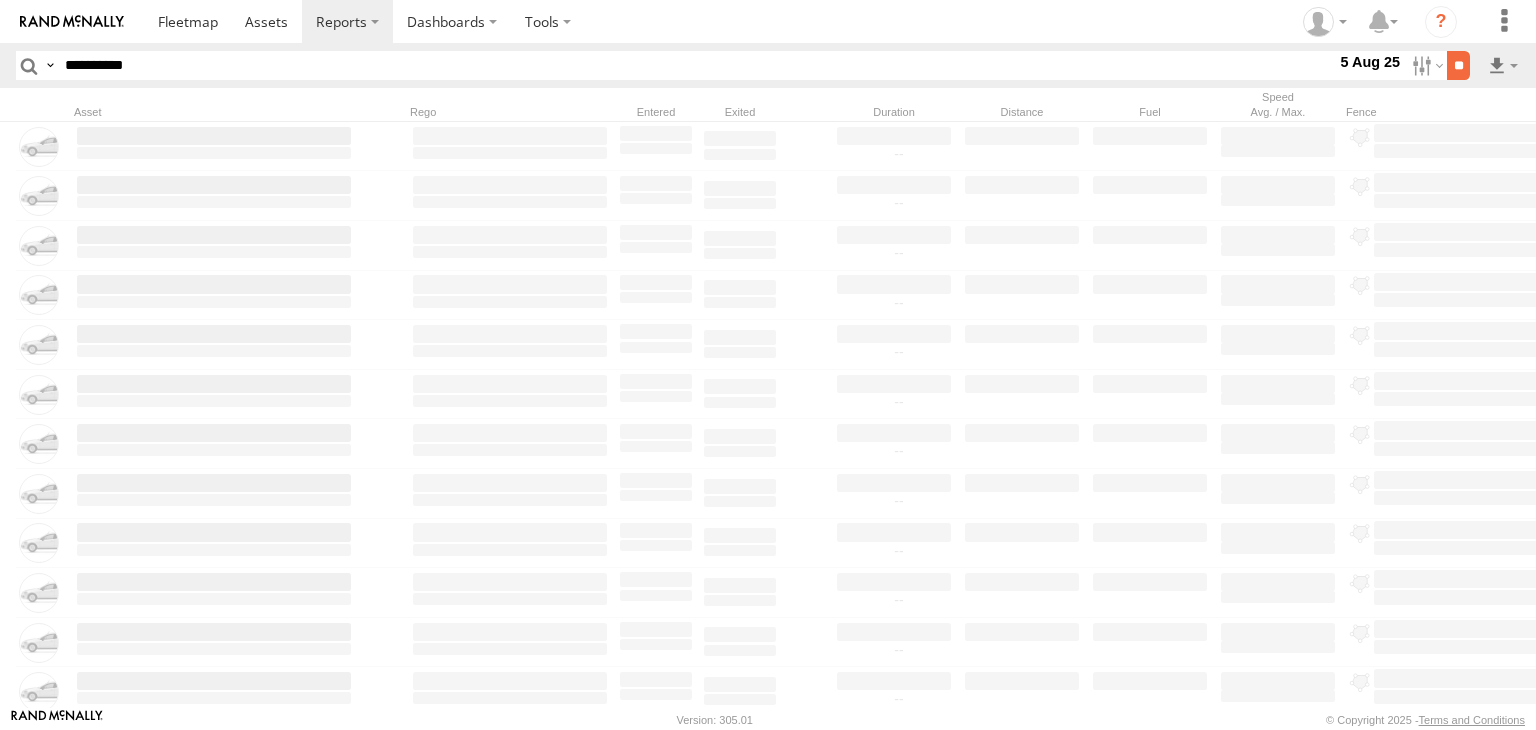 click on "**" at bounding box center (1458, 65) 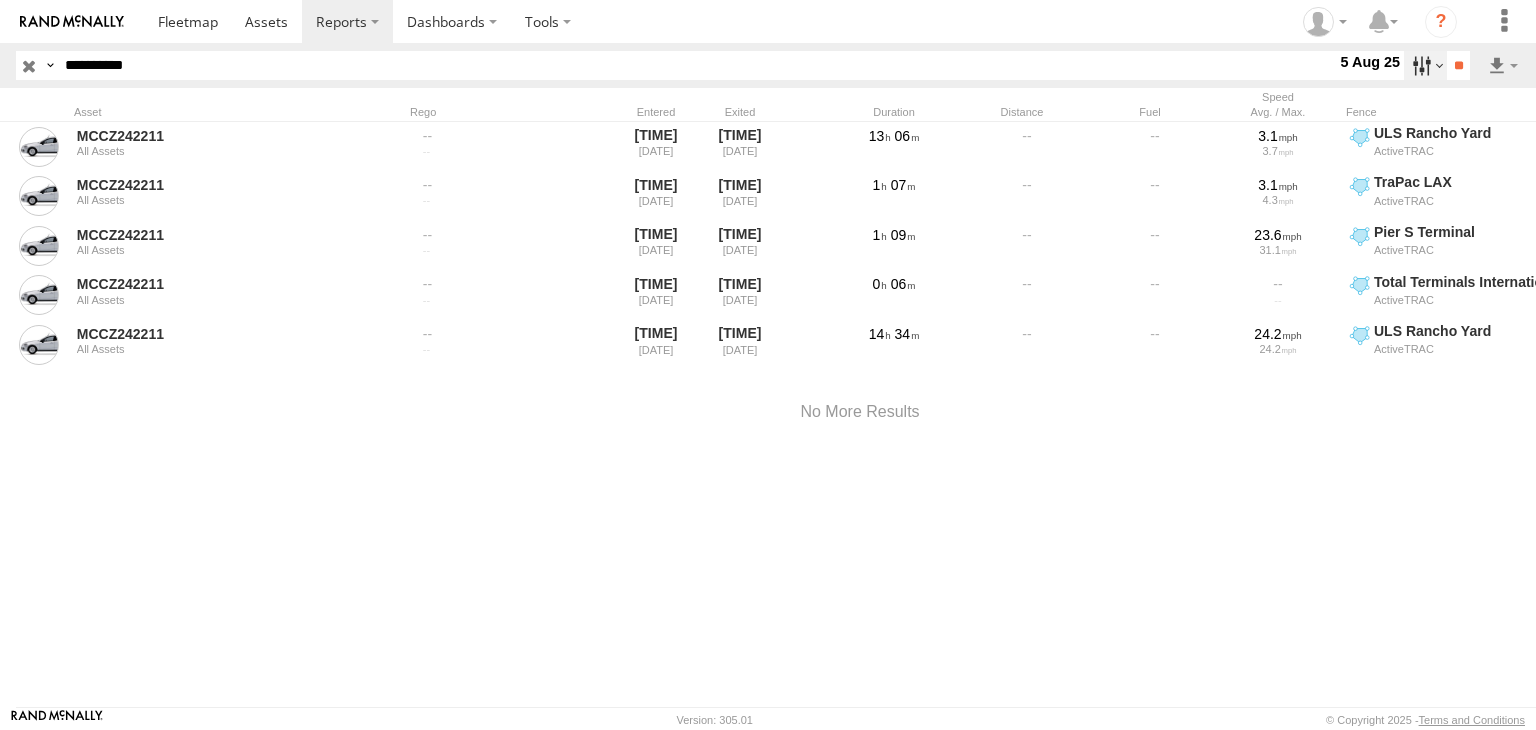 click at bounding box center [1425, 65] 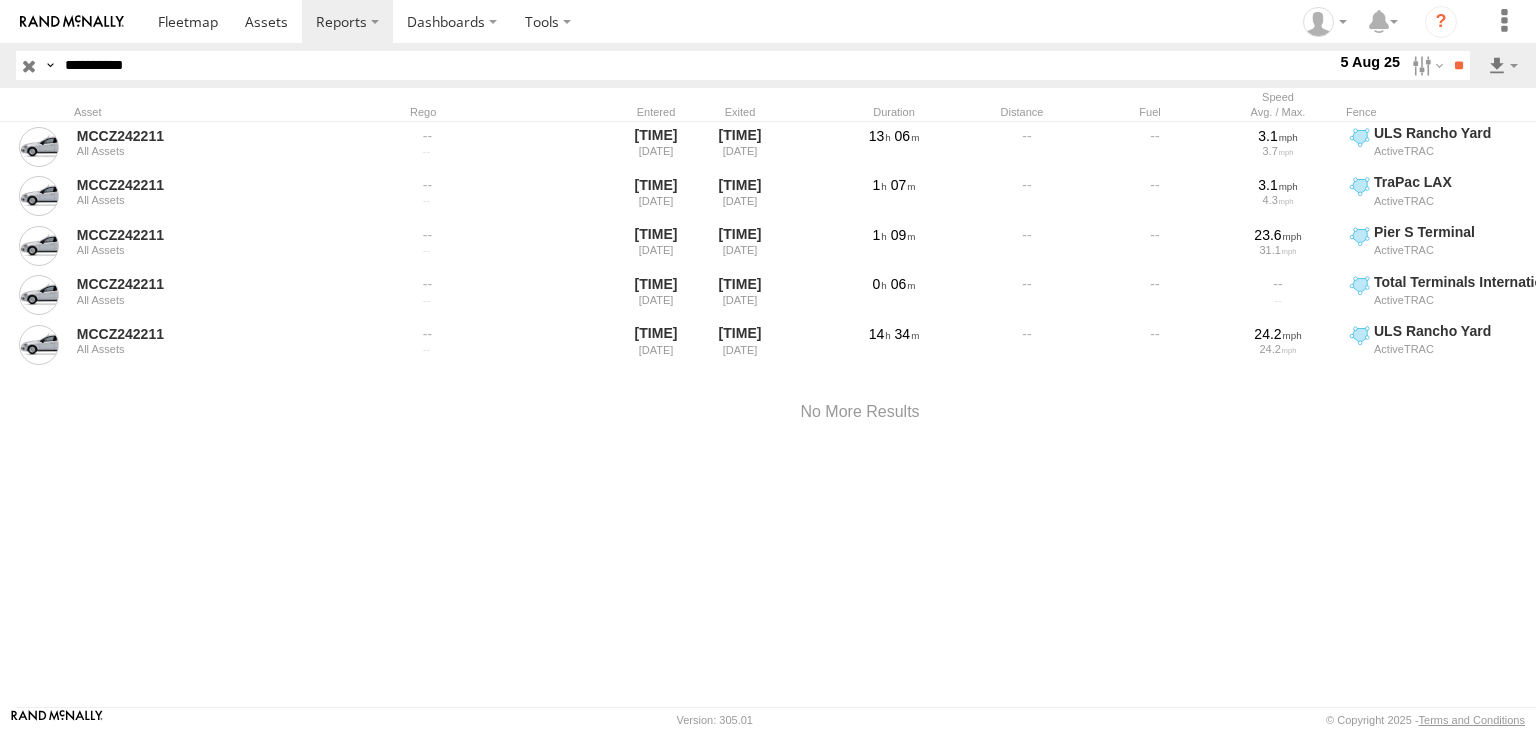 click at bounding box center (0, 0) 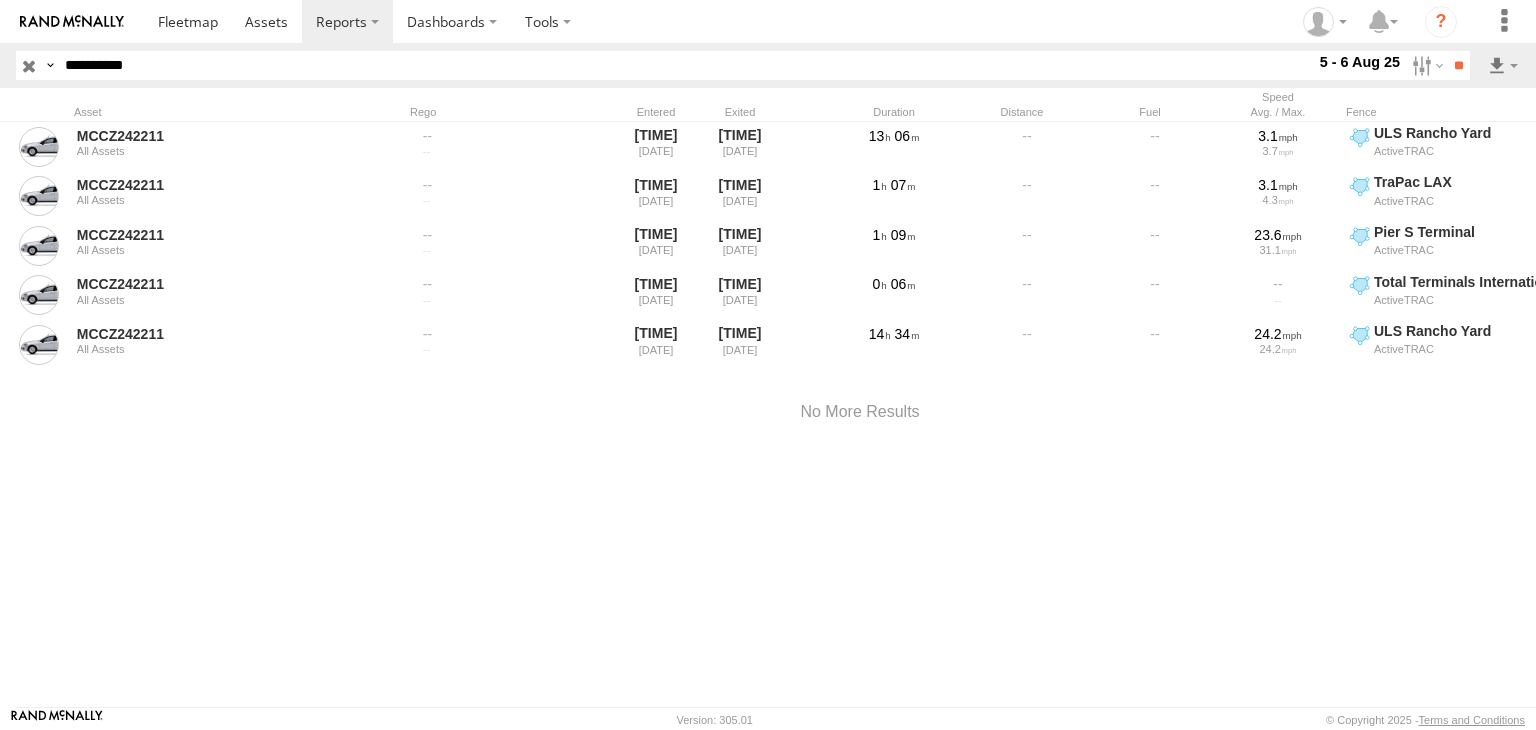 click at bounding box center (0, 0) 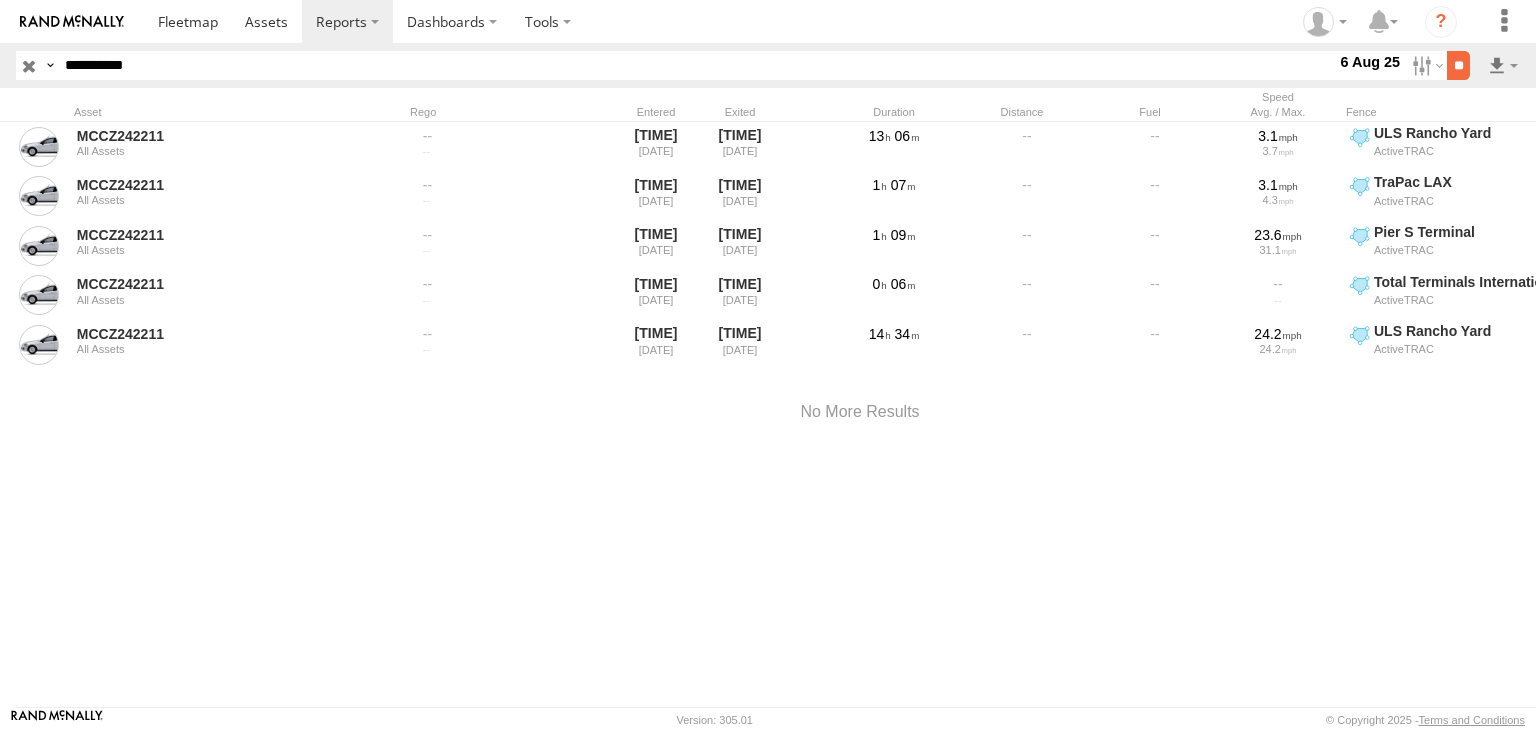 click on "**" at bounding box center [1458, 65] 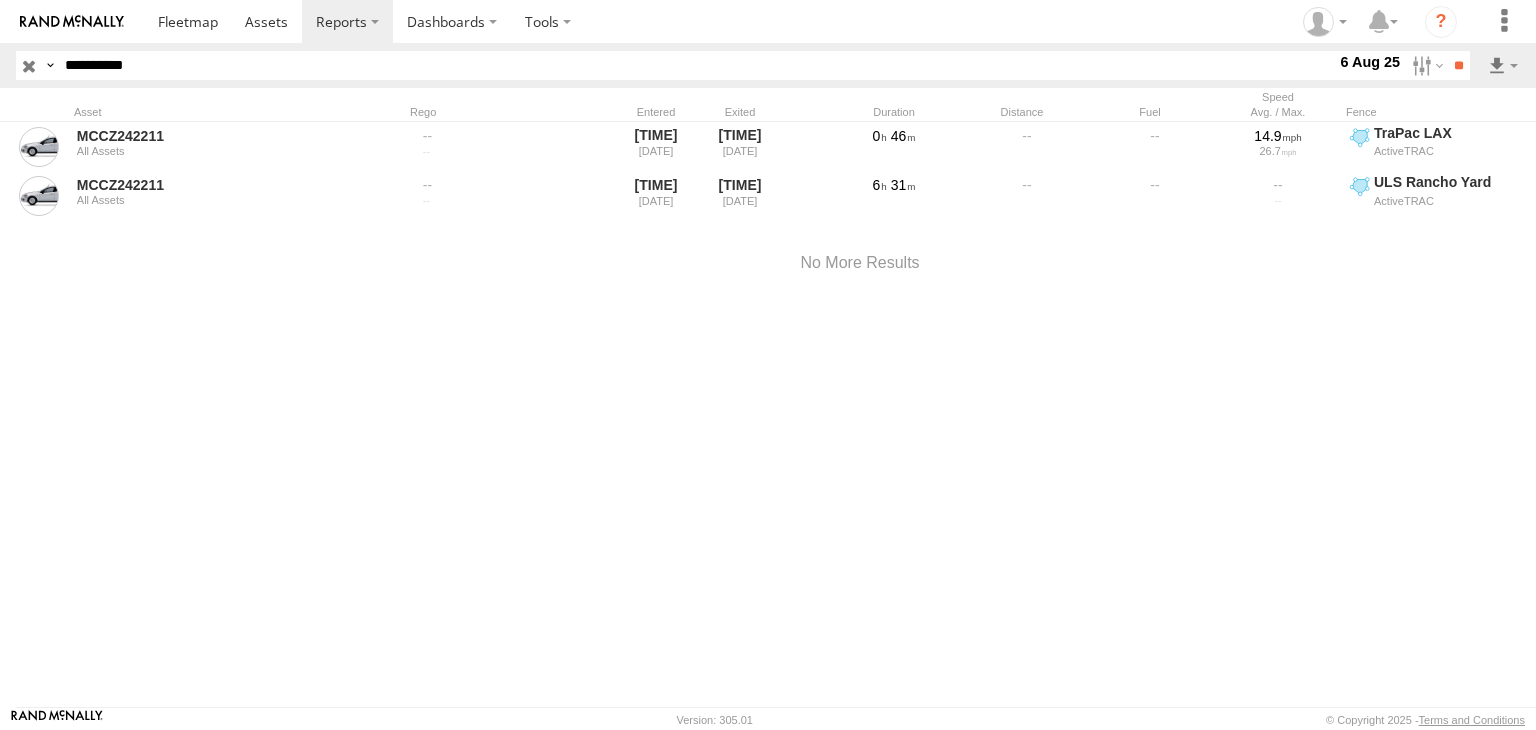 click at bounding box center [29, 65] 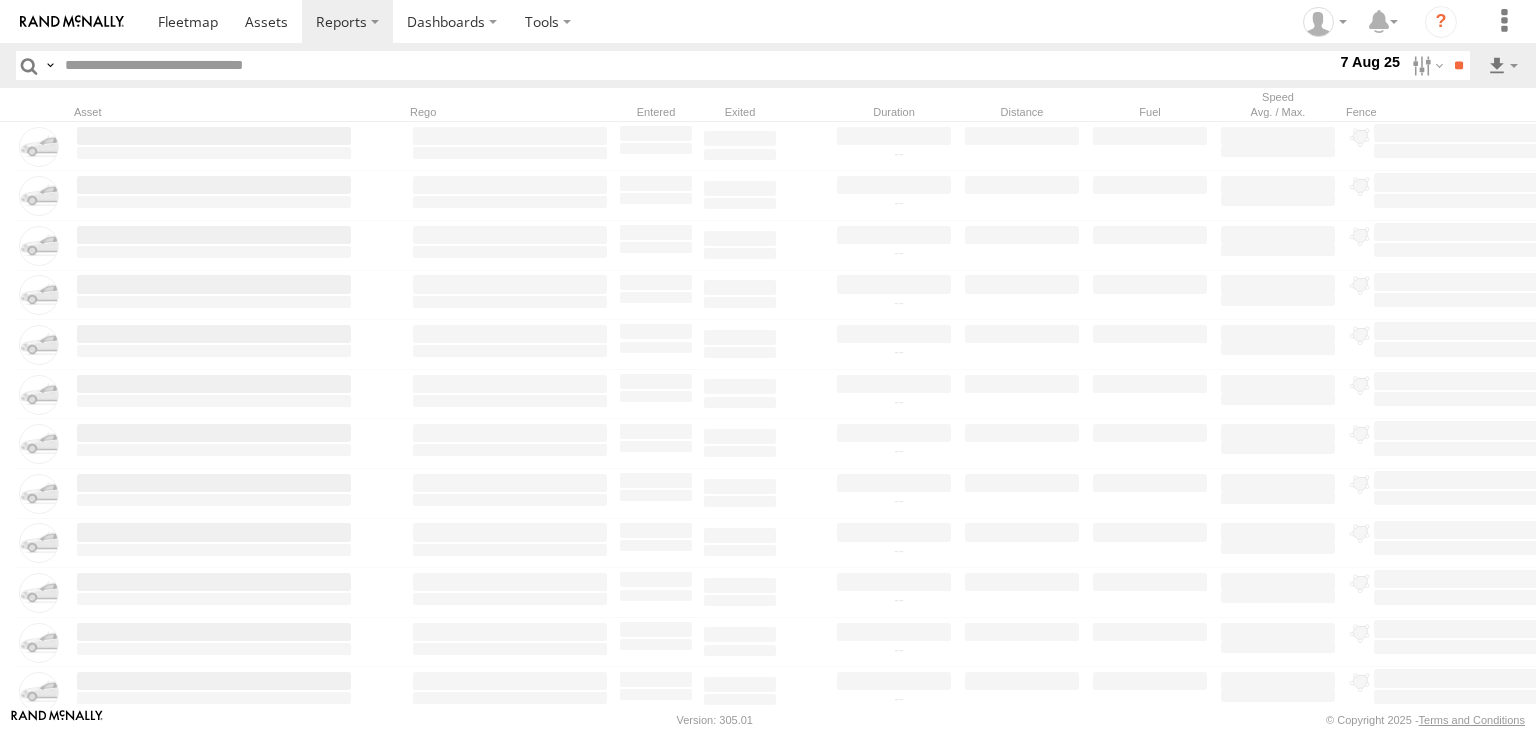 paste on "********" 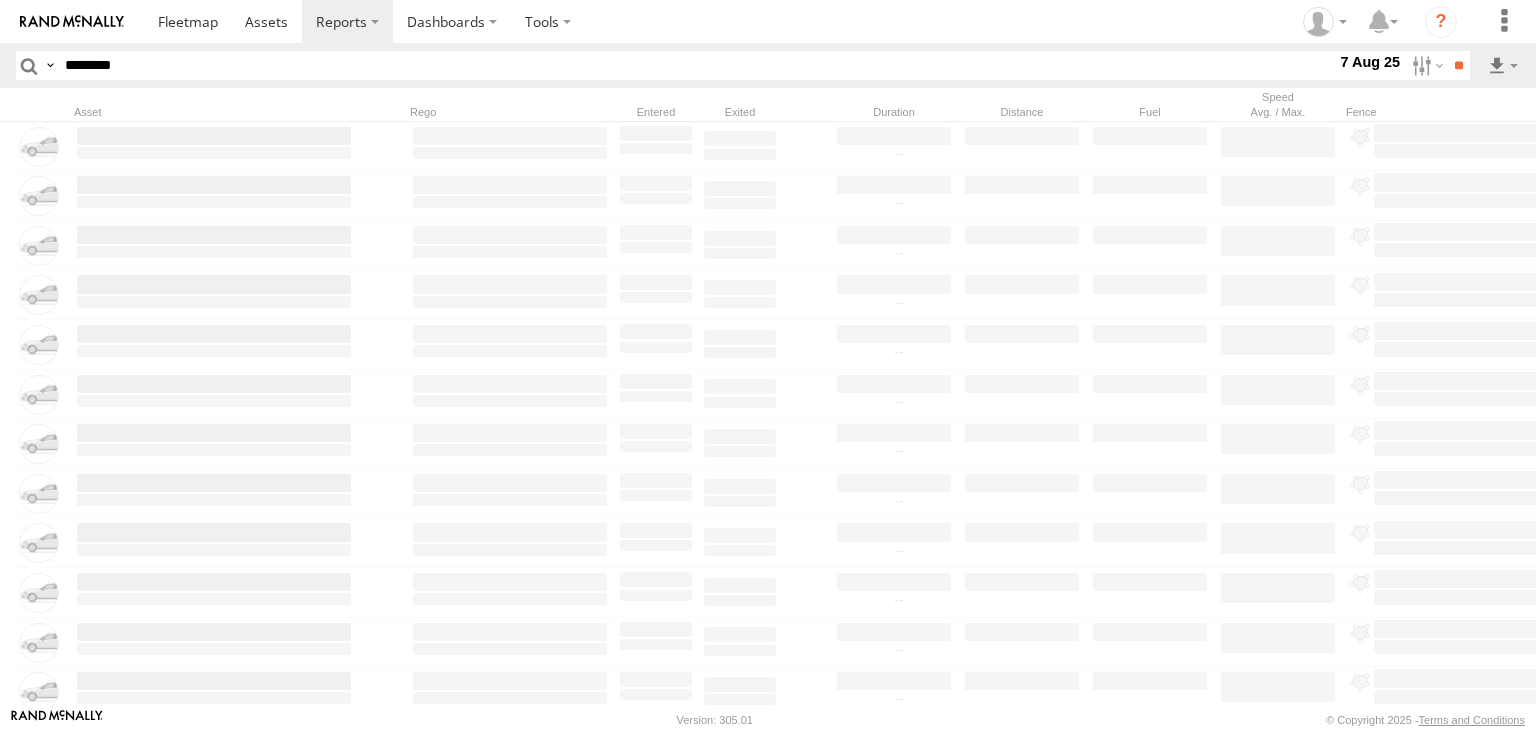 type on "********" 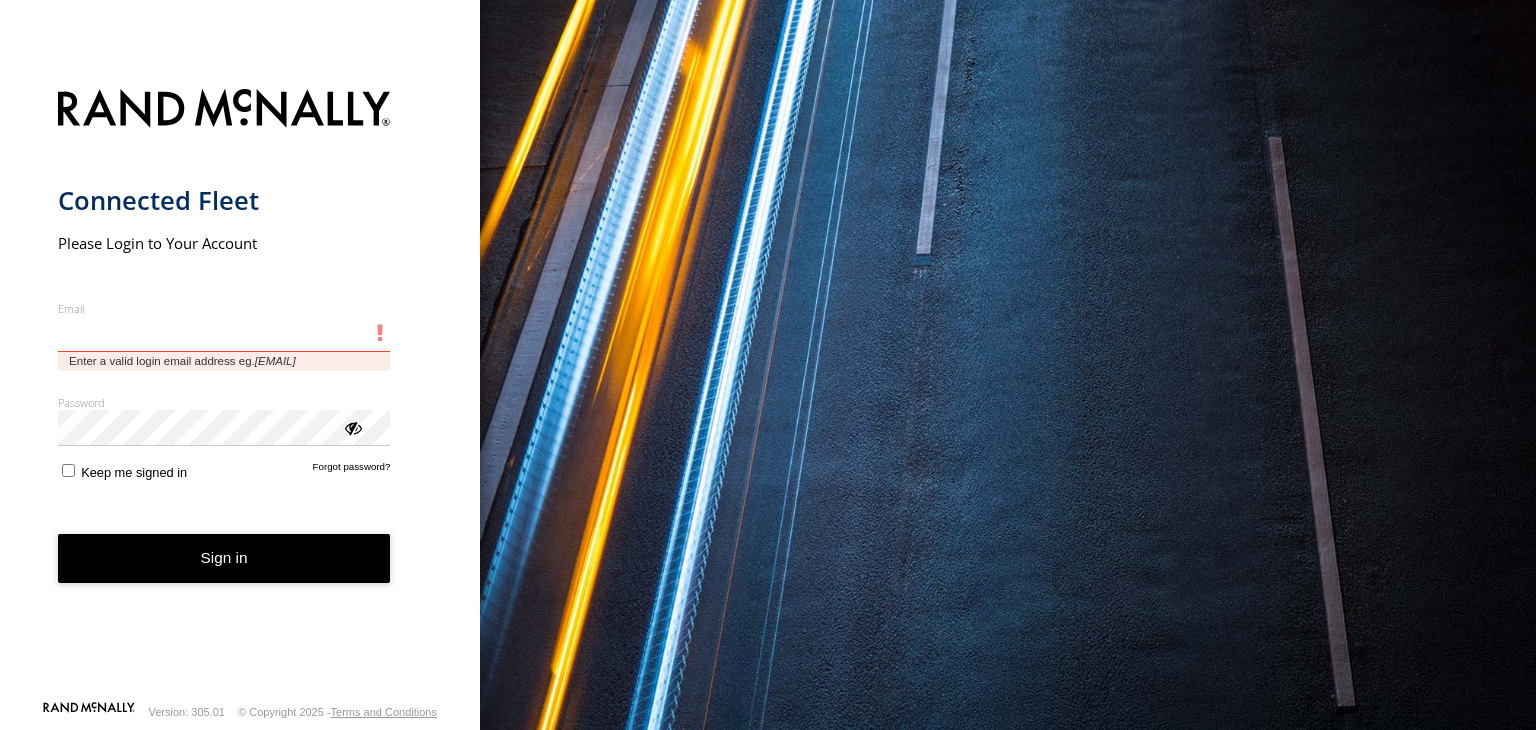 scroll, scrollTop: 0, scrollLeft: 0, axis: both 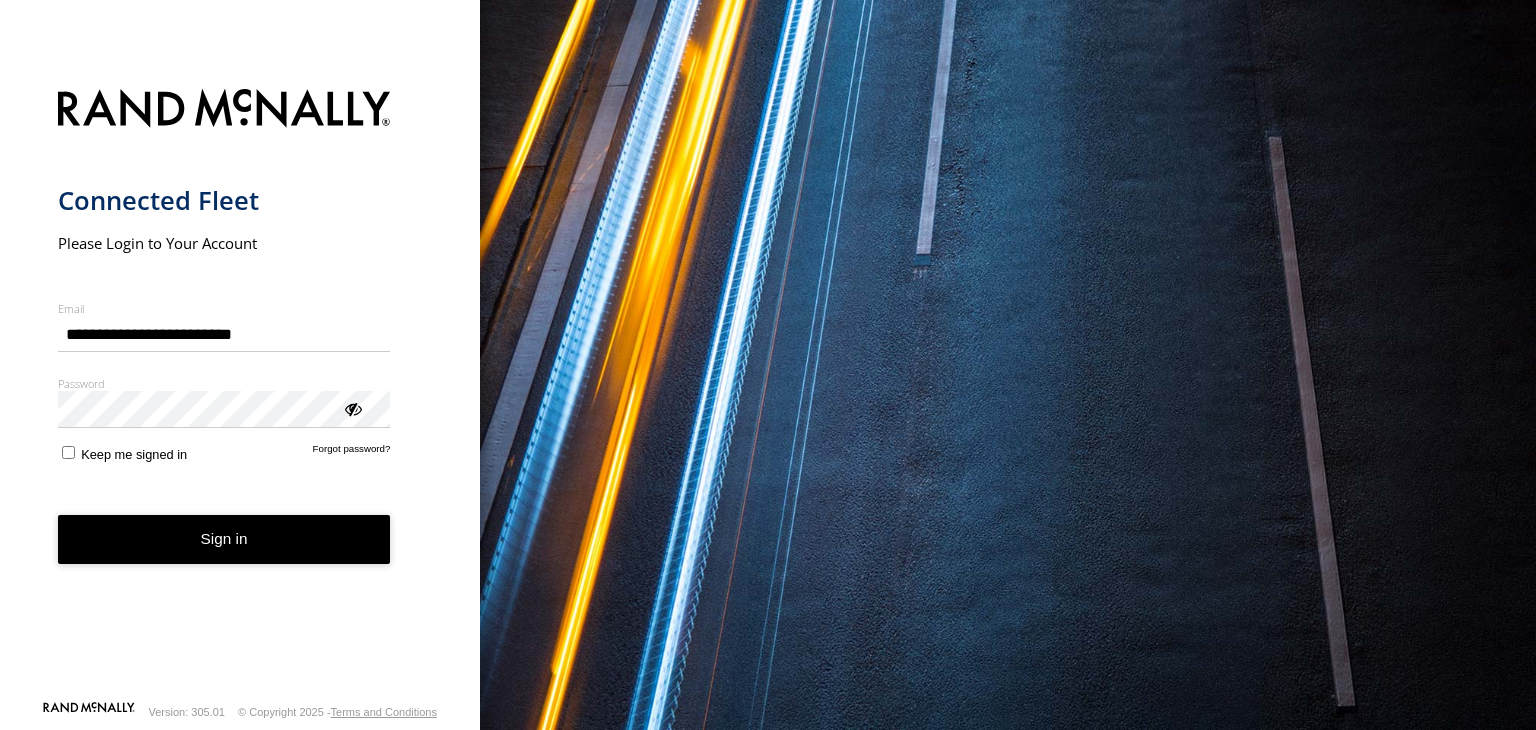 click on "Sign in" at bounding box center [224, 539] 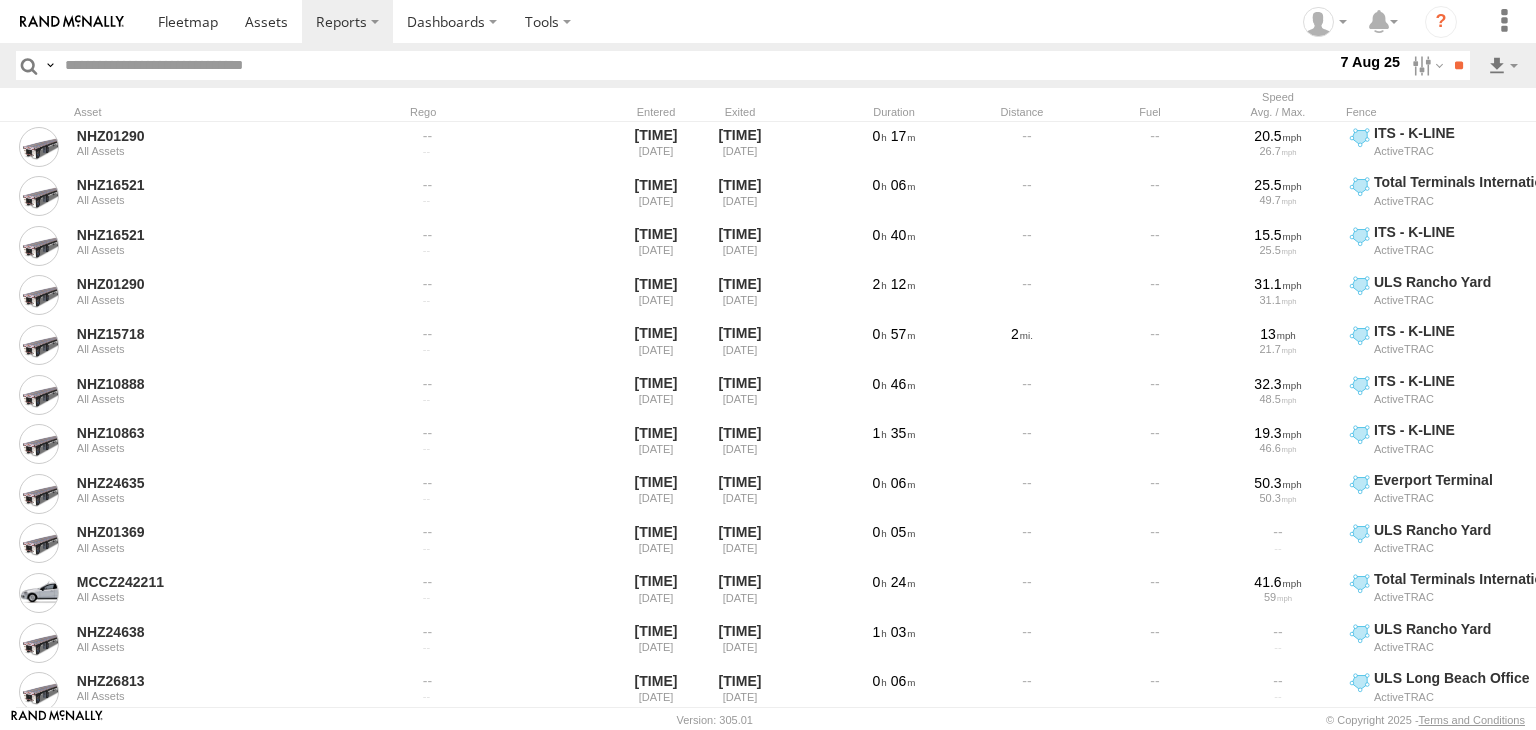 scroll, scrollTop: 0, scrollLeft: 0, axis: both 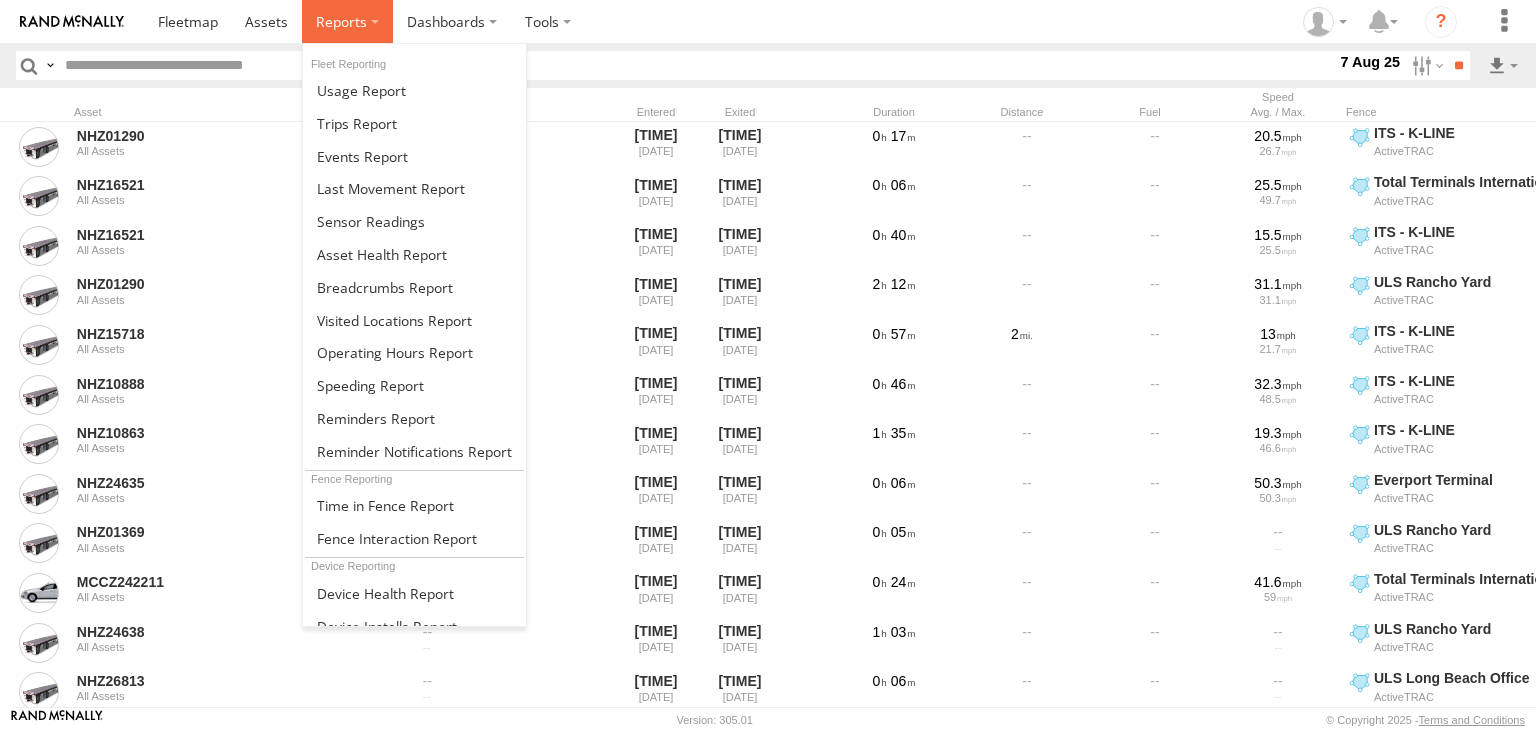 click at bounding box center [341, 21] 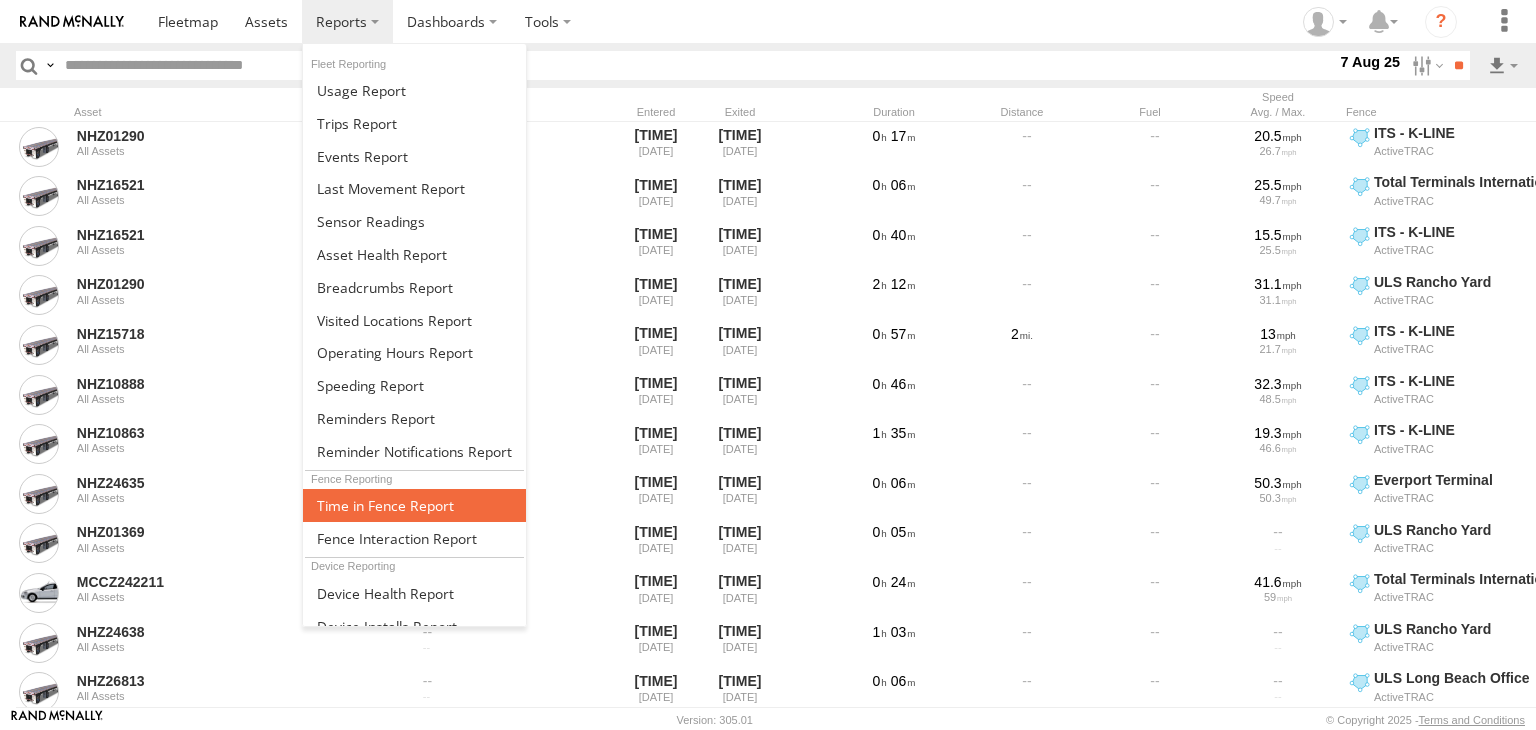 click at bounding box center [385, 505] 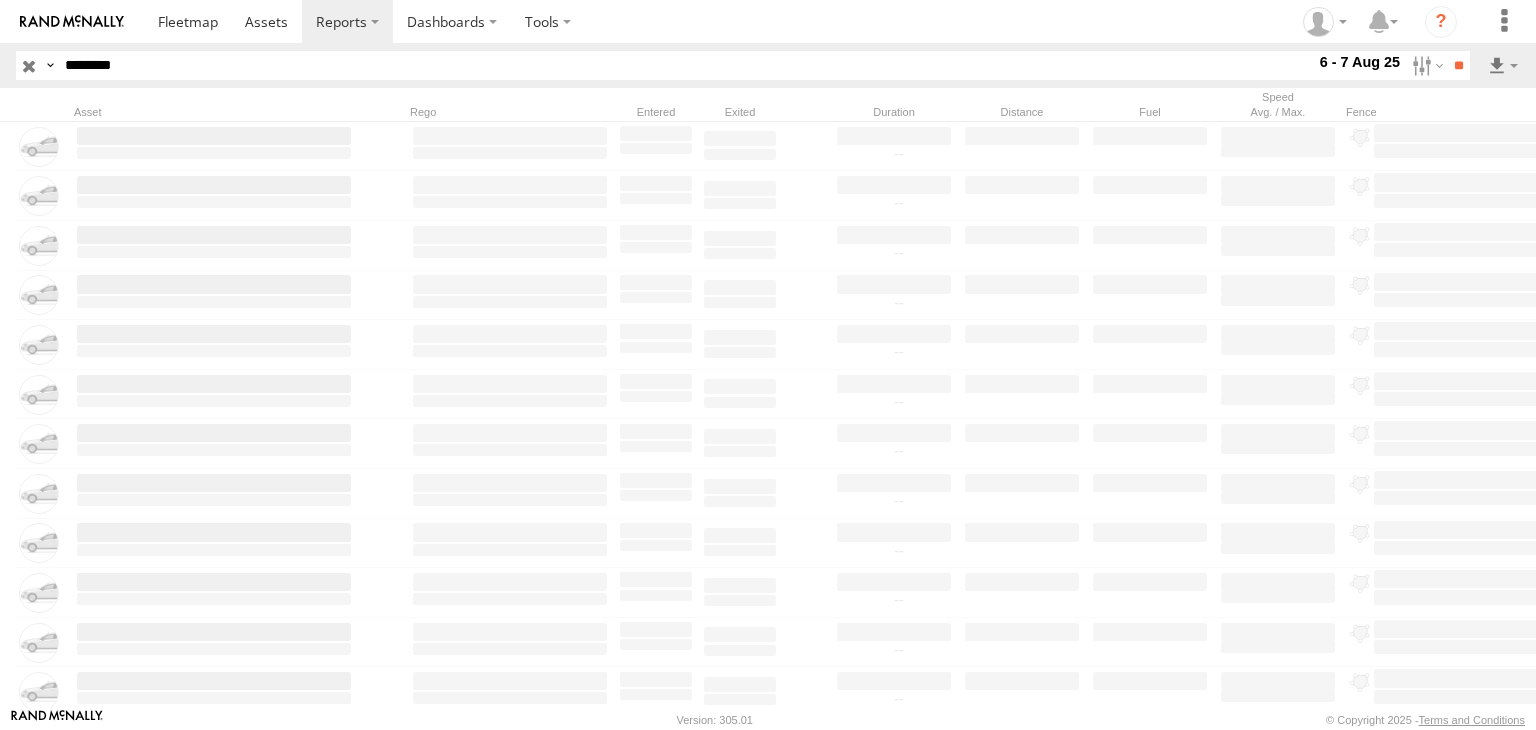 scroll, scrollTop: 0, scrollLeft: 0, axis: both 